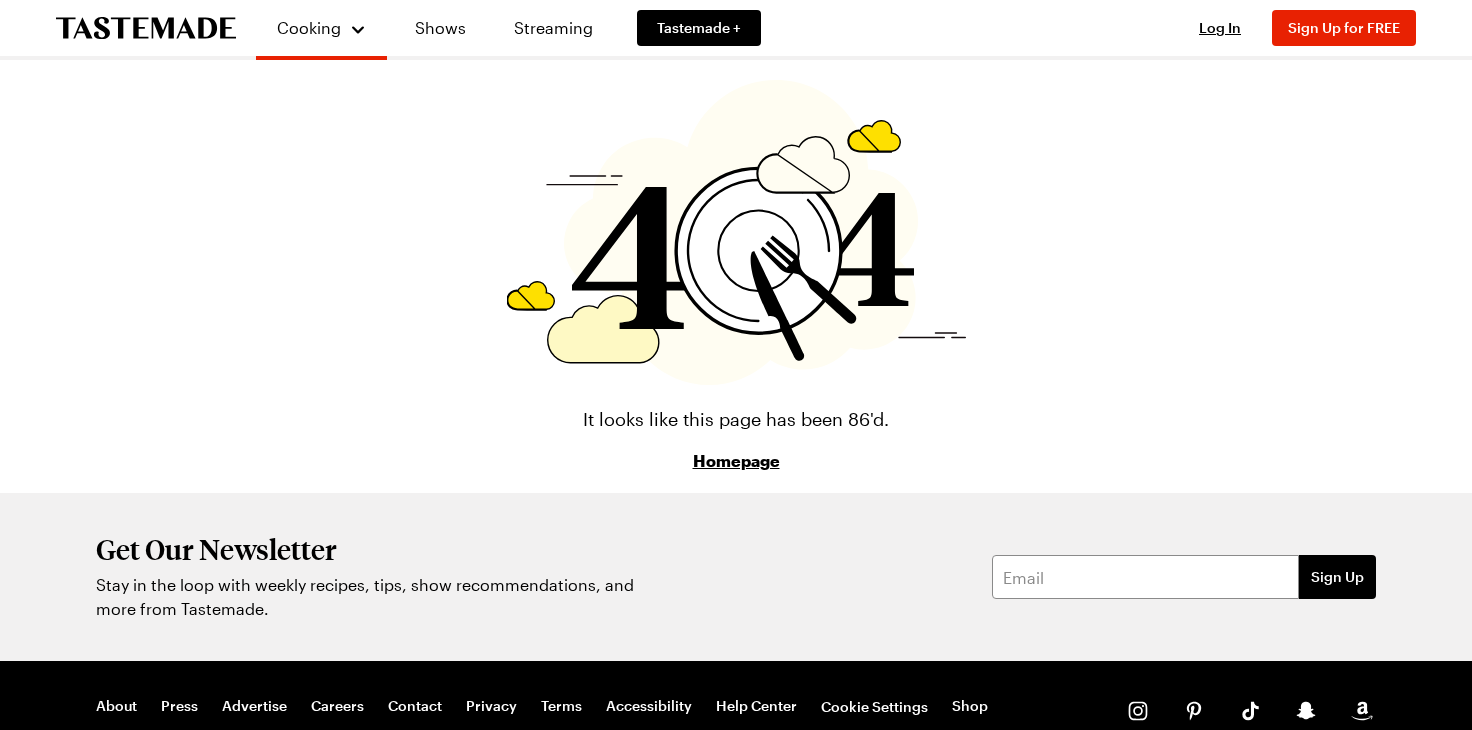 scroll, scrollTop: 0, scrollLeft: 0, axis: both 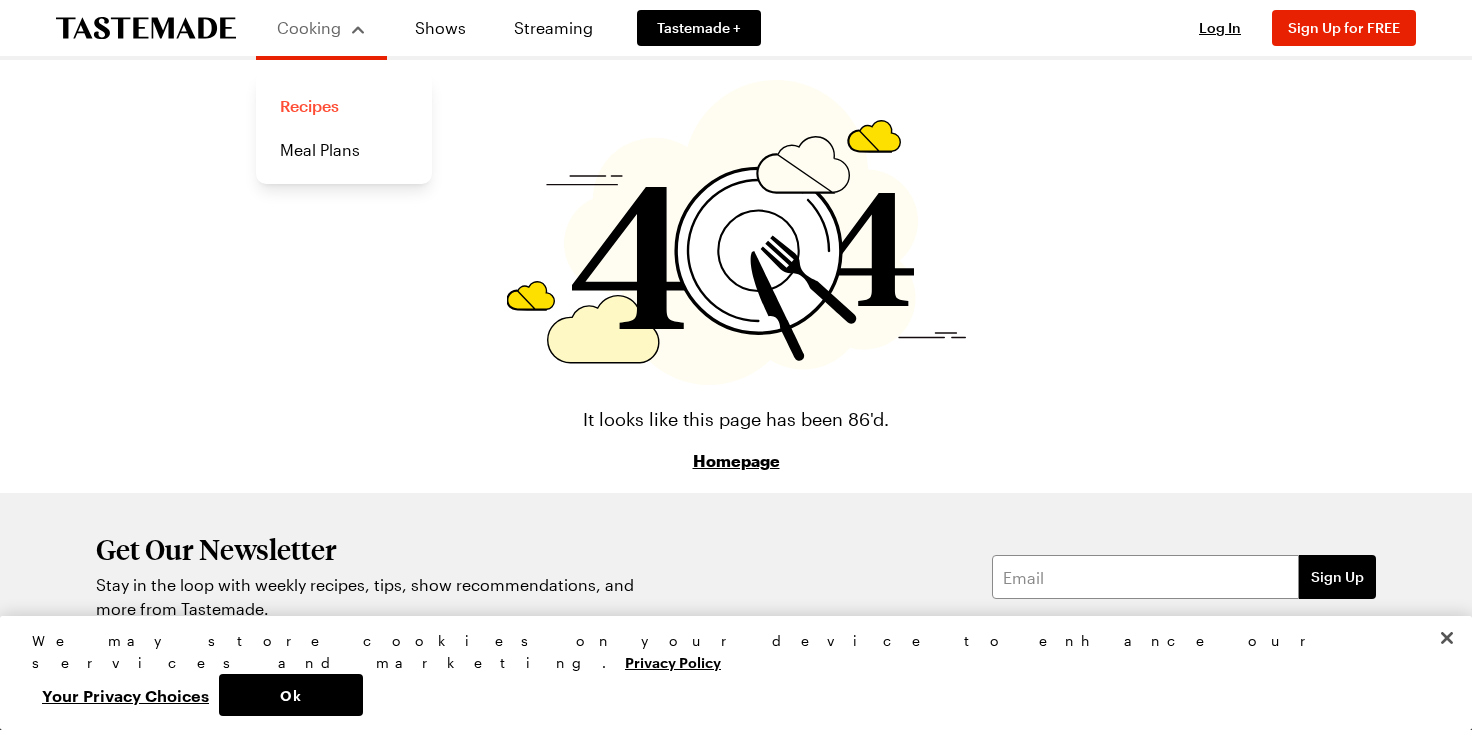 click on "Recipes" at bounding box center [344, 106] 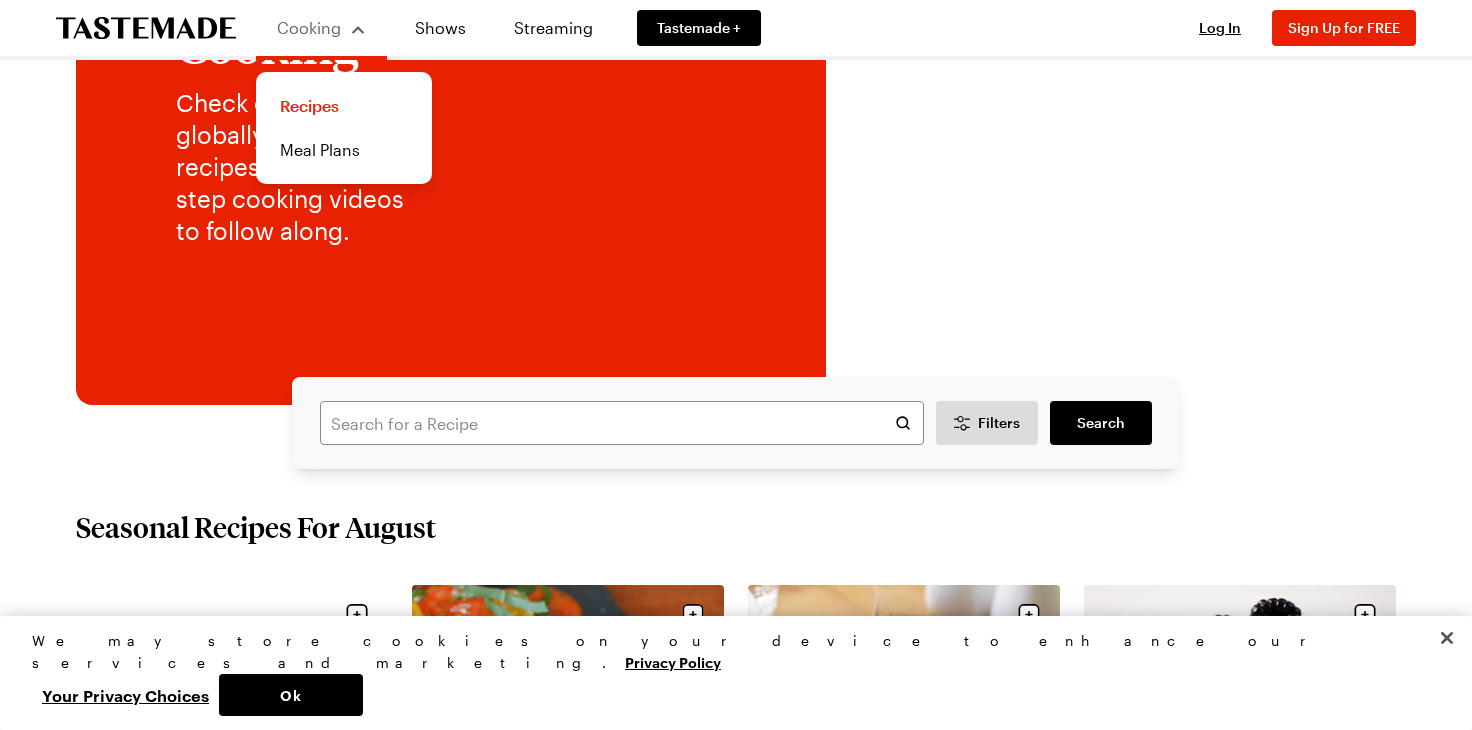 scroll, scrollTop: 240, scrollLeft: 0, axis: vertical 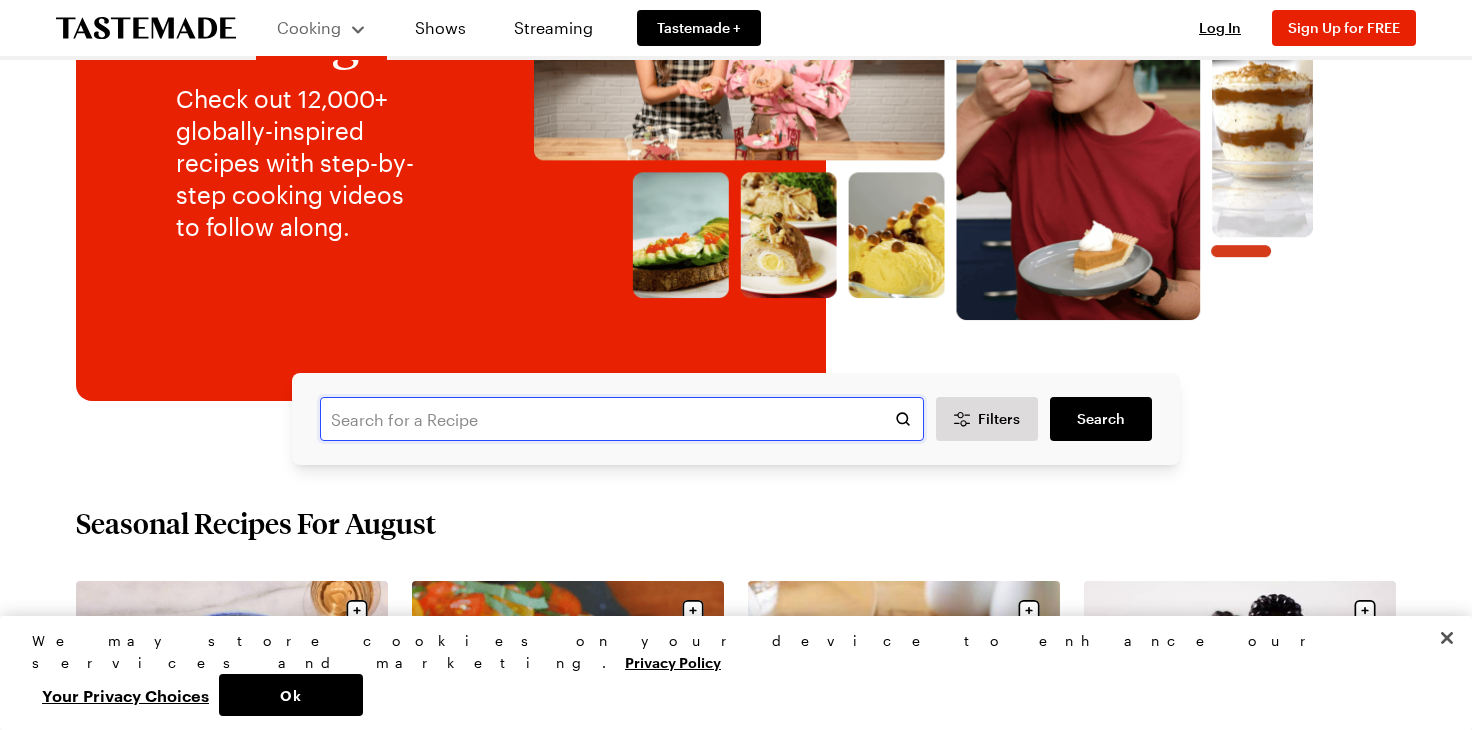 click at bounding box center (622, 419) 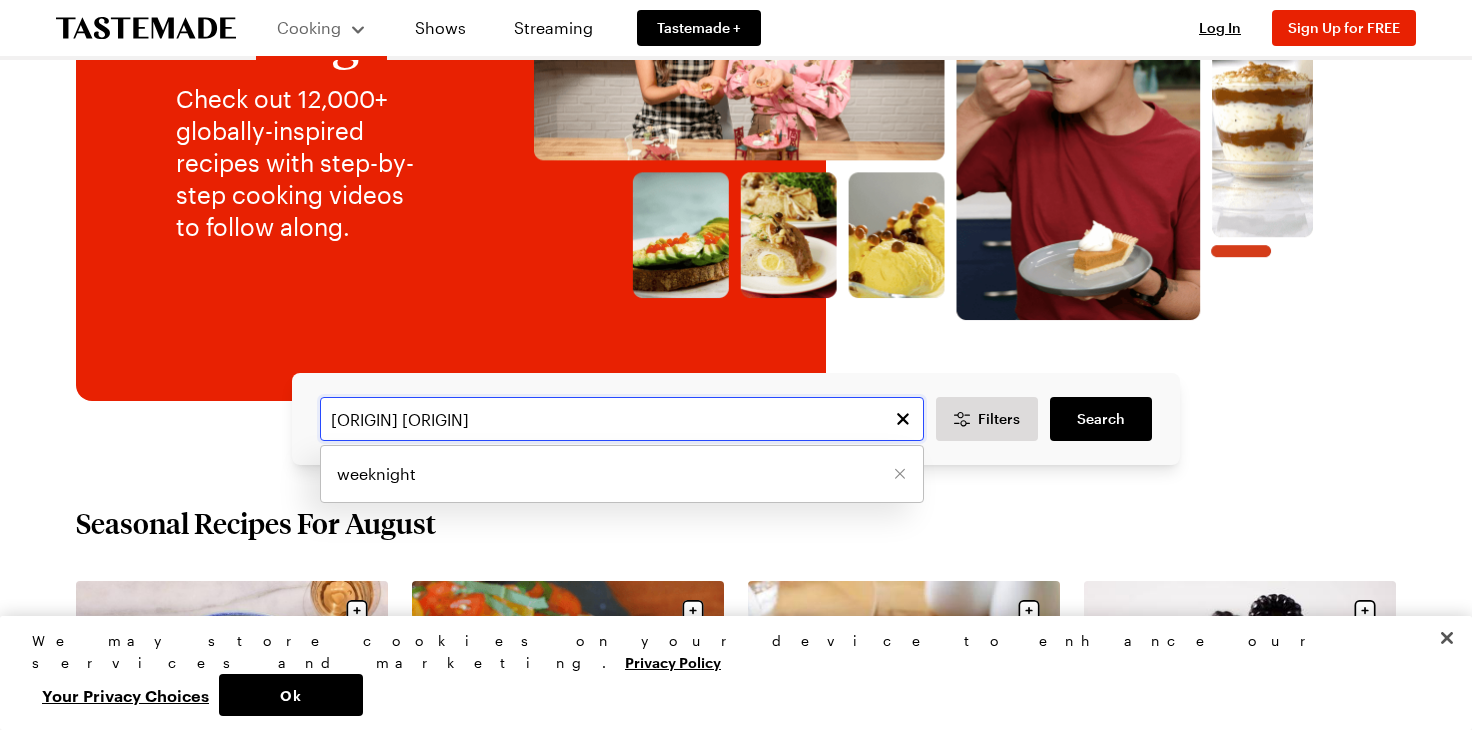 type on "parisian pasta" 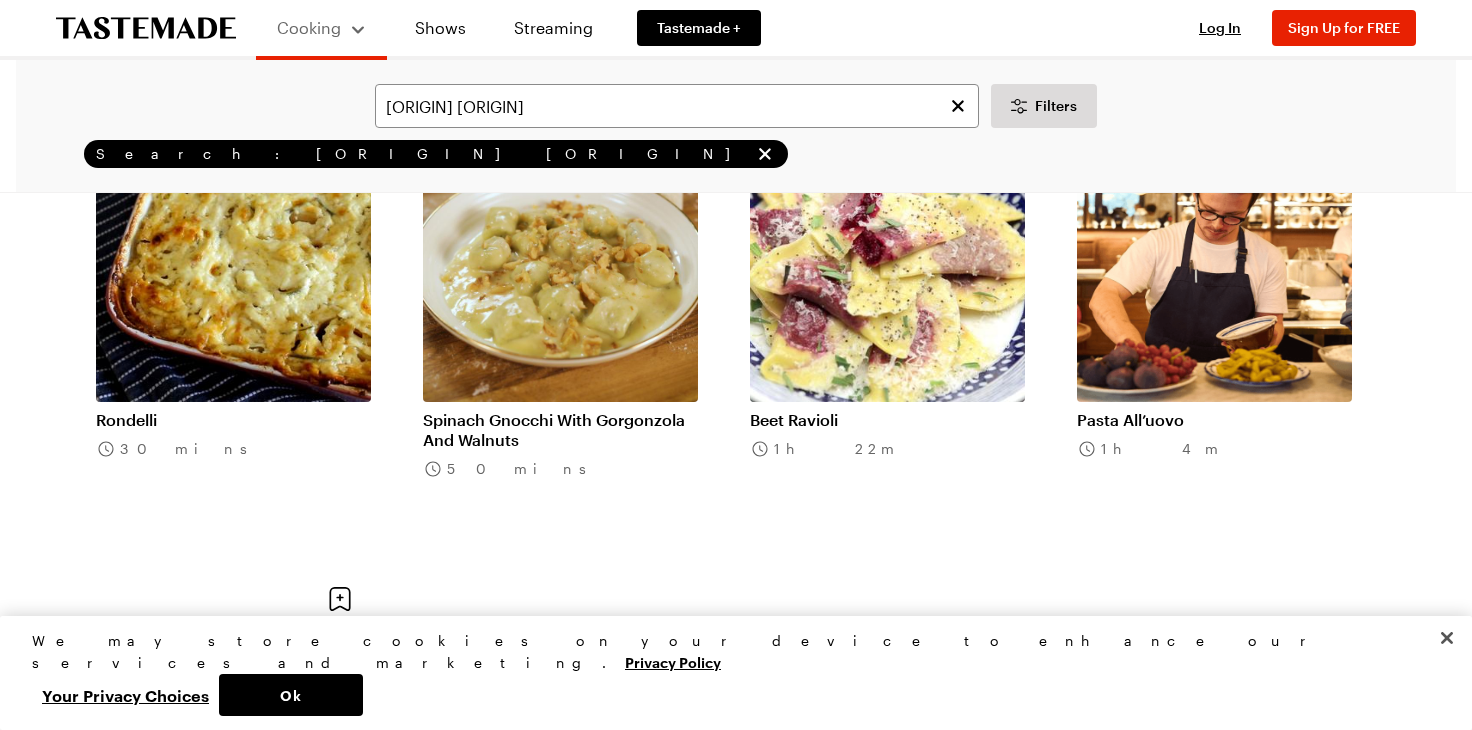 scroll, scrollTop: 640, scrollLeft: 0, axis: vertical 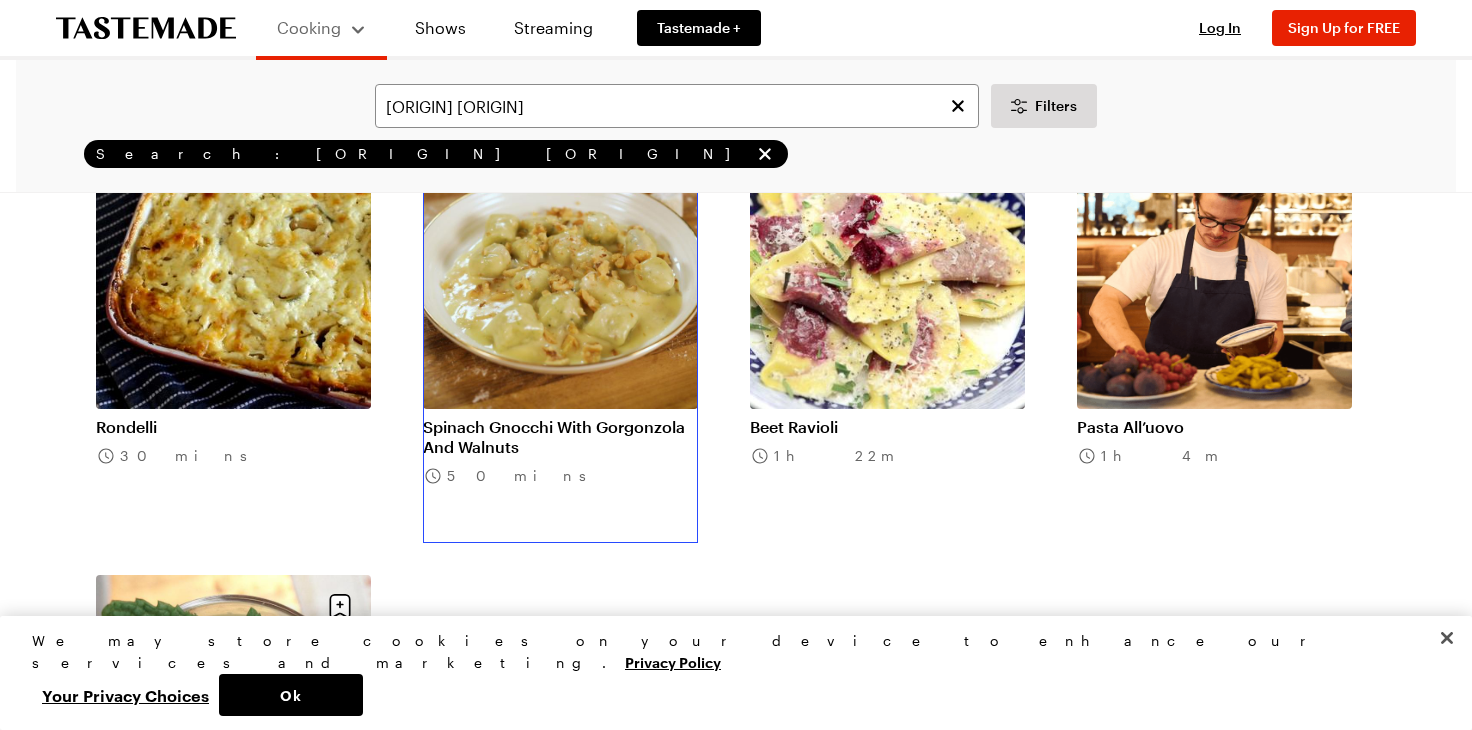click on "Spinach Gnocchi With Gorgonzola And Walnuts" at bounding box center (560, 437) 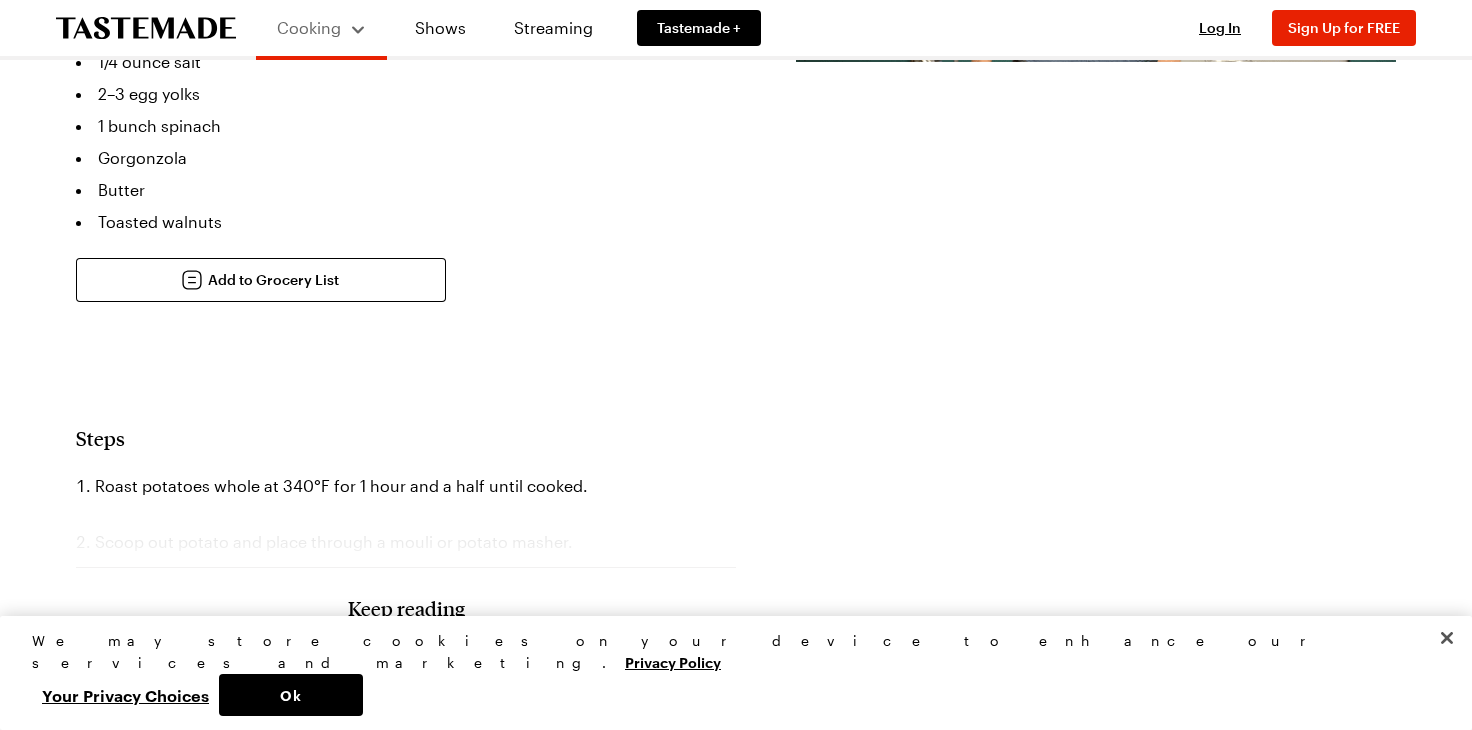 scroll, scrollTop: 0, scrollLeft: 0, axis: both 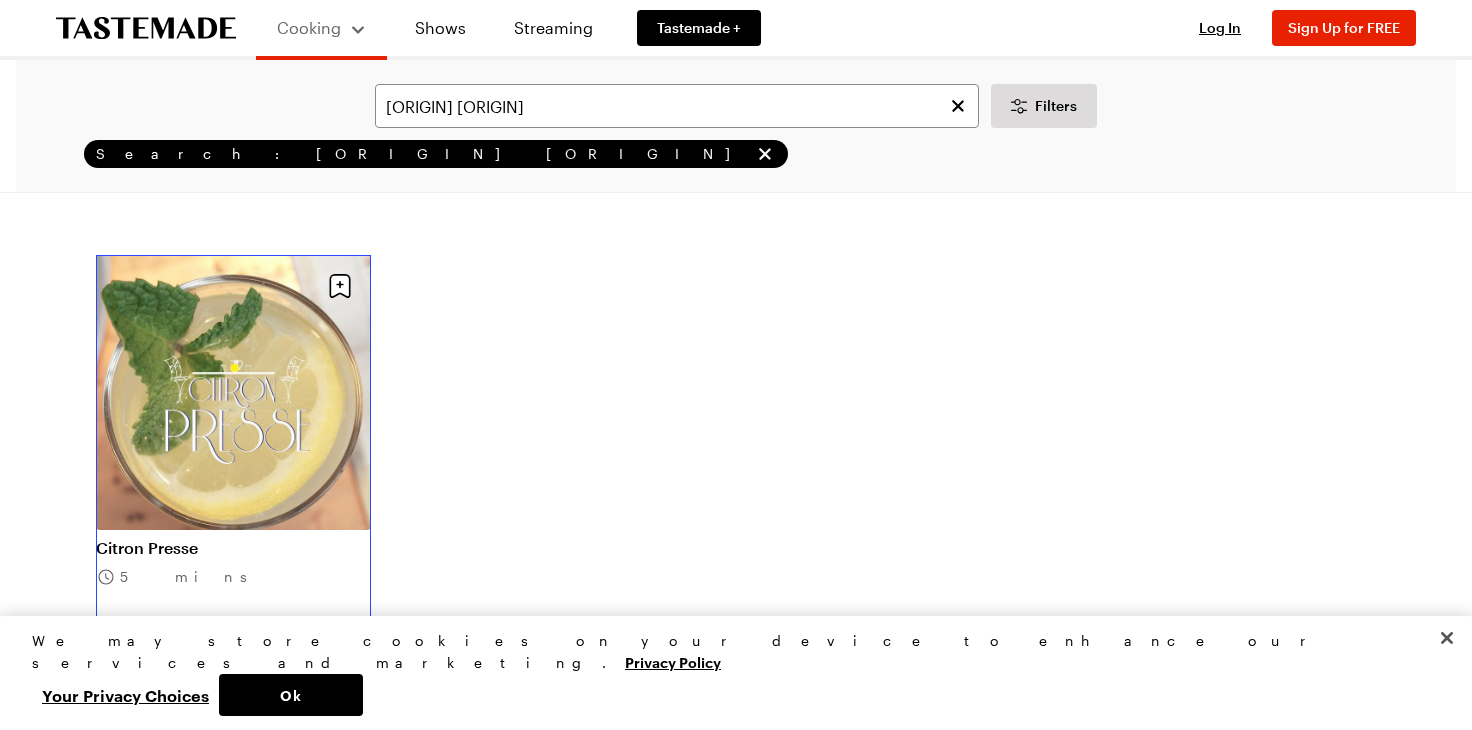 click on "Citron Presse" at bounding box center (233, 548) 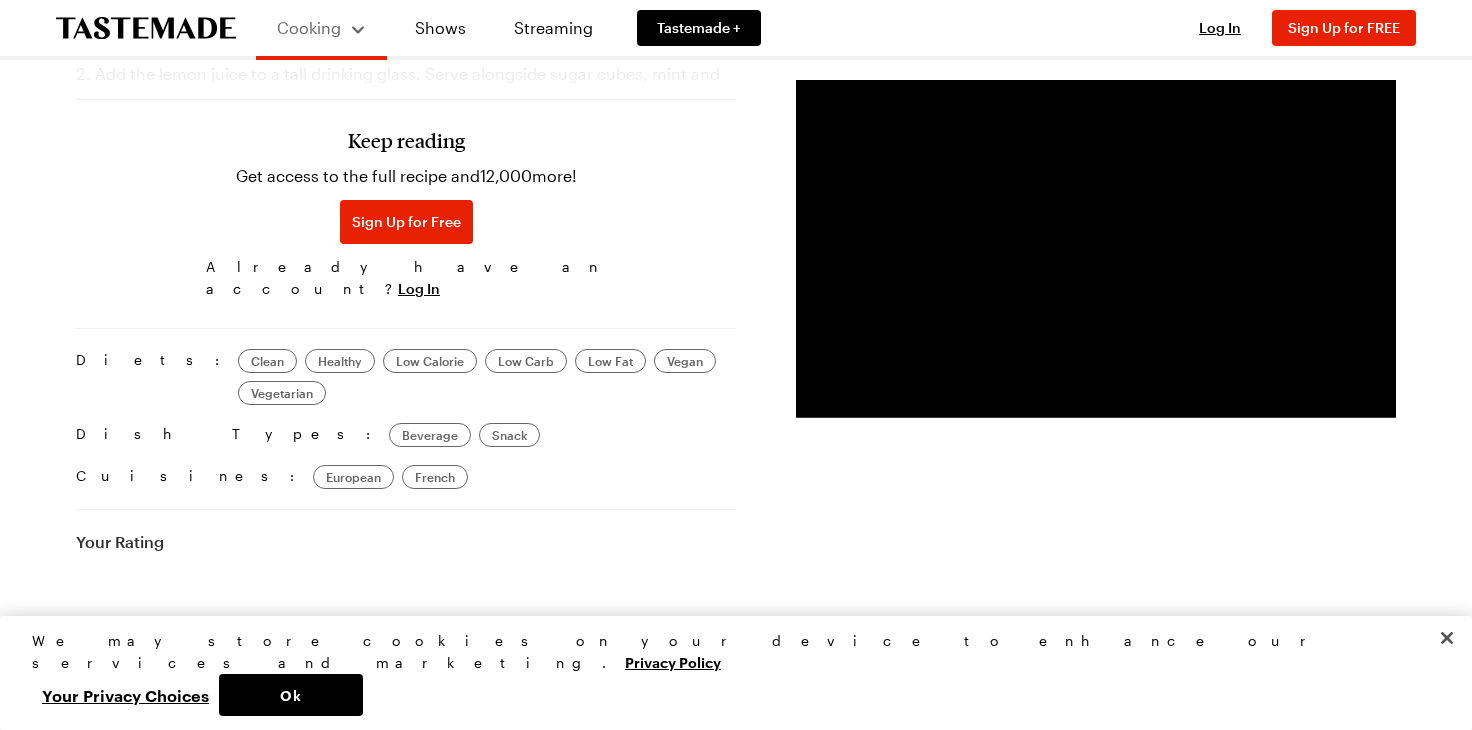 scroll, scrollTop: 0, scrollLeft: 0, axis: both 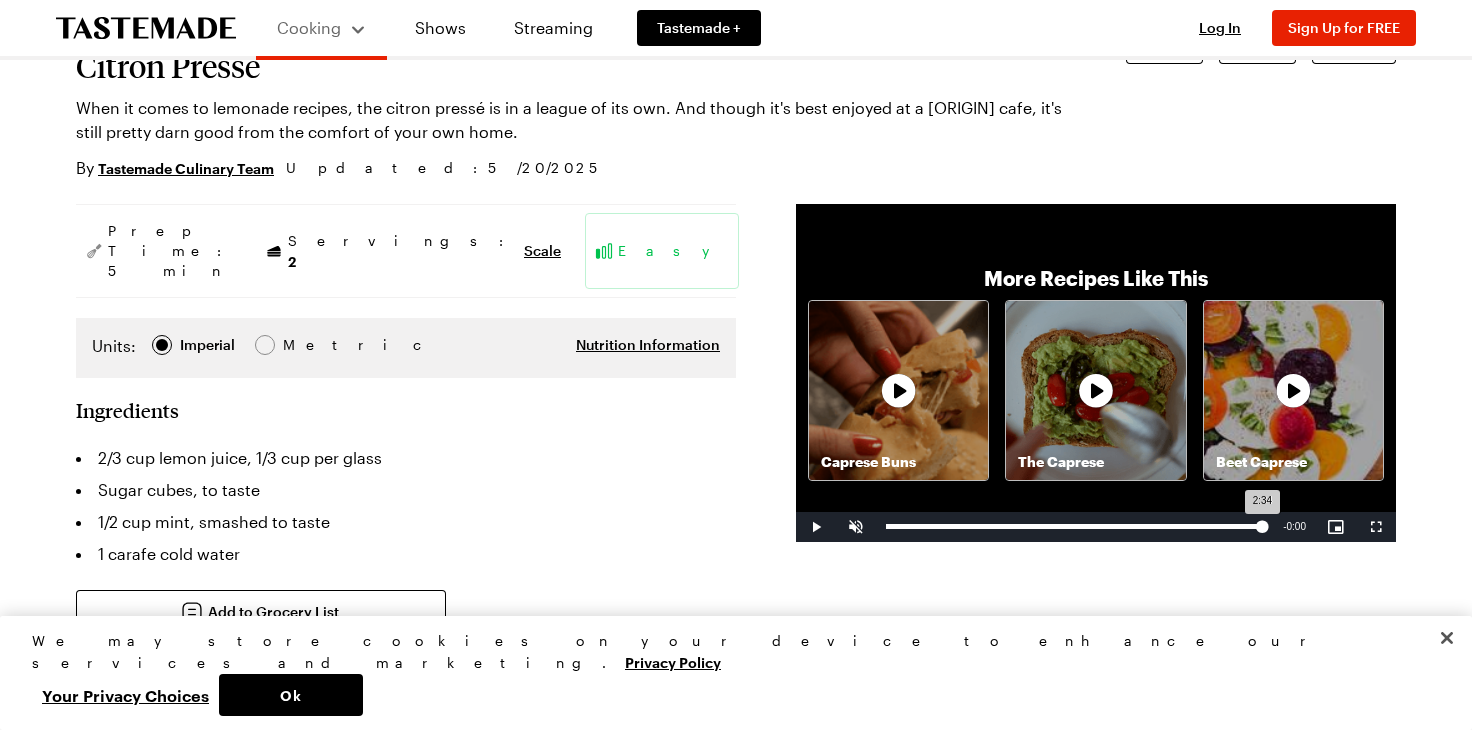 drag, startPoint x: 1016, startPoint y: 530, endPoint x: 1262, endPoint y: 538, distance: 246.13005 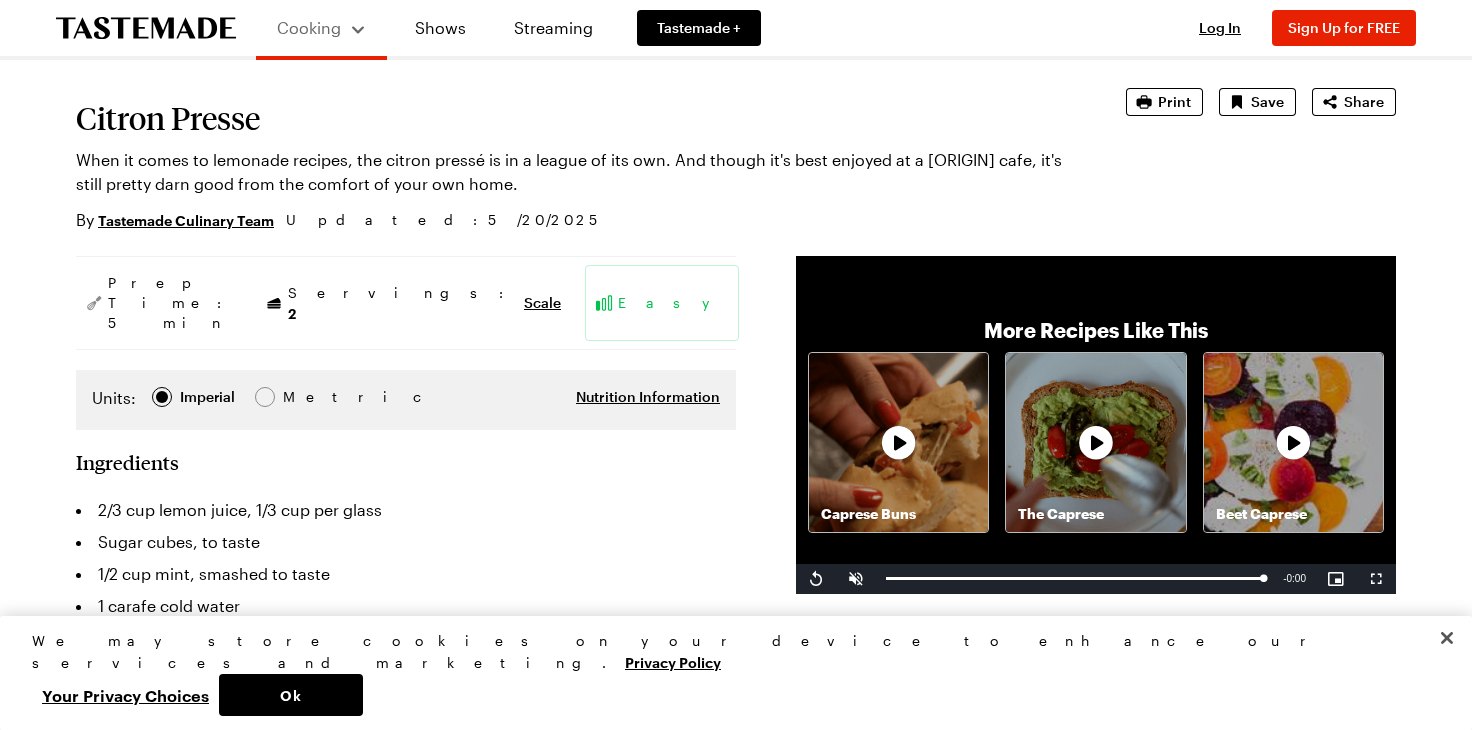 scroll, scrollTop: 0, scrollLeft: 0, axis: both 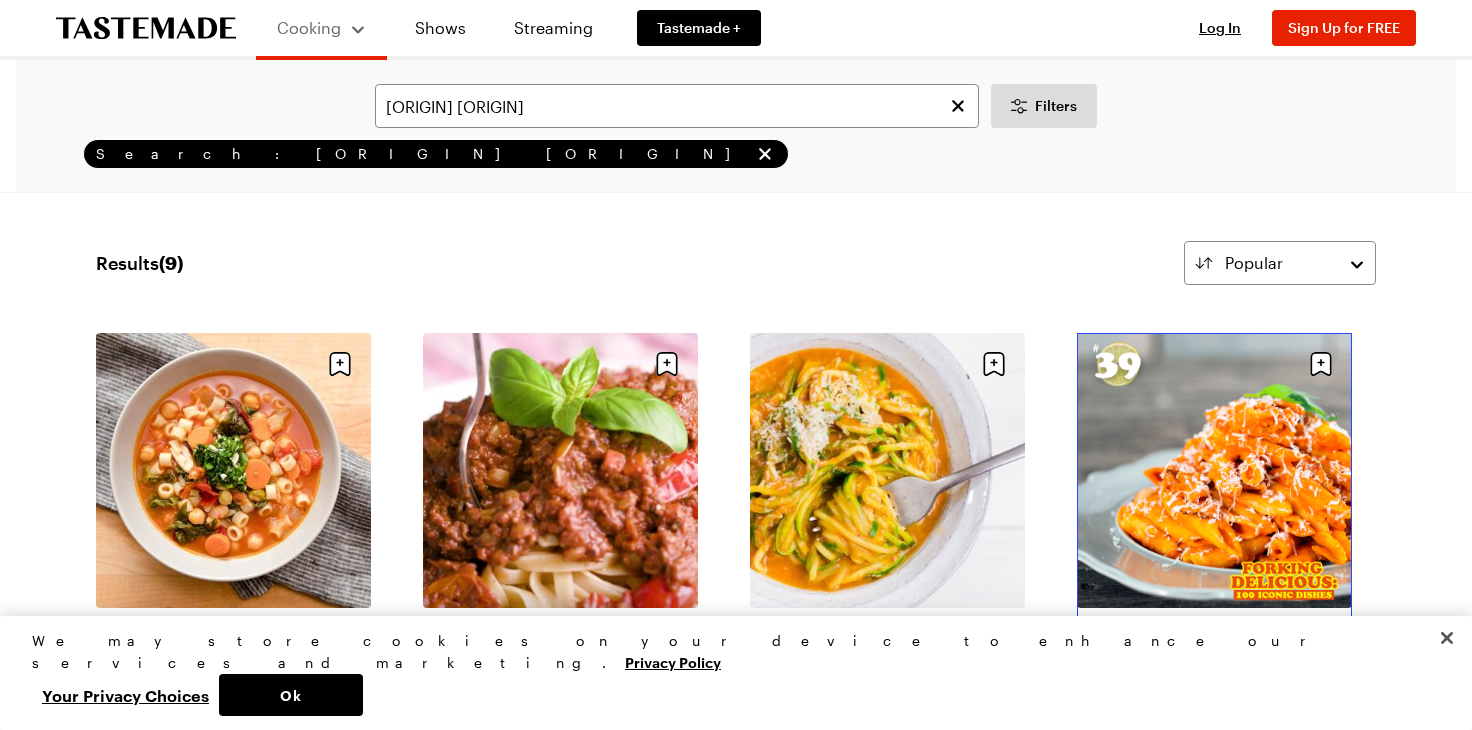 click on "Classic Penne alla Vodka" at bounding box center [1214, 626] 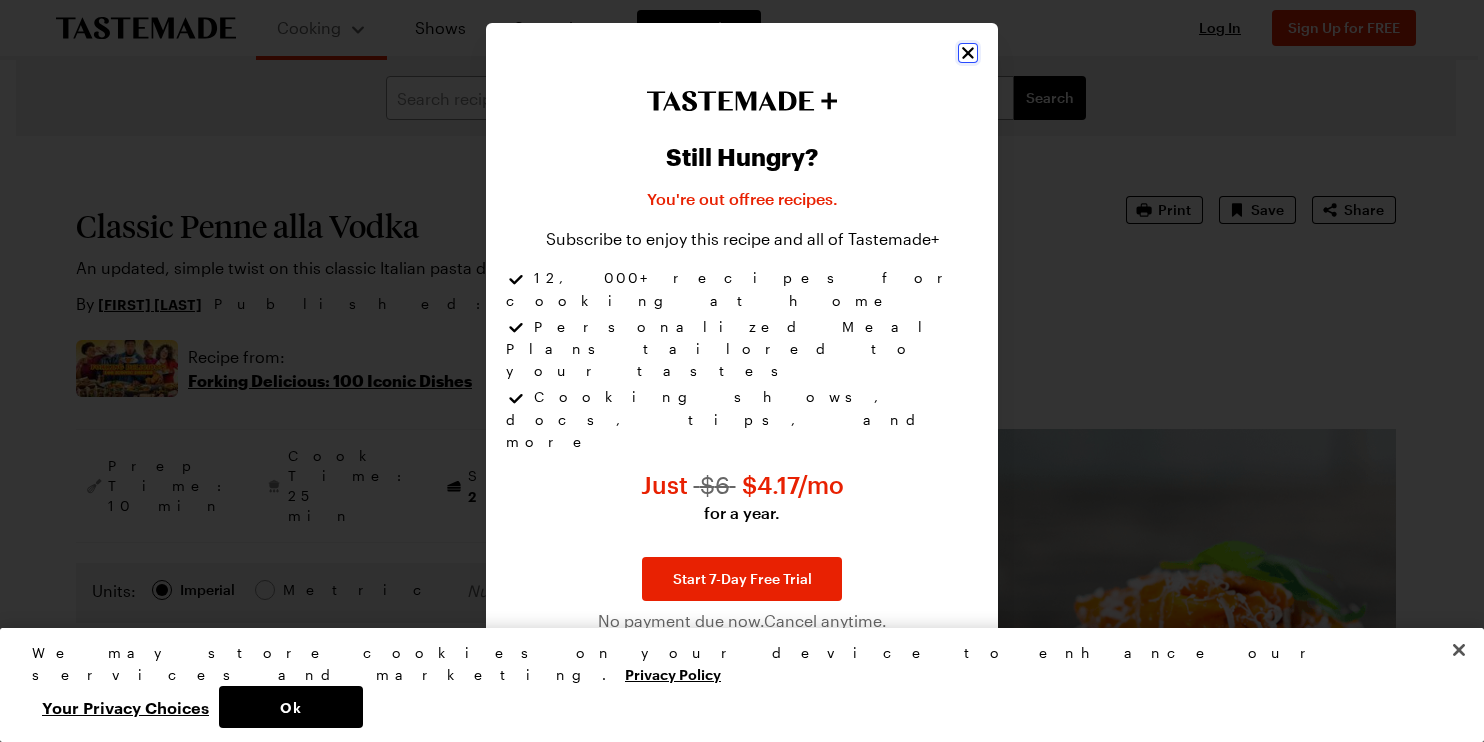 click 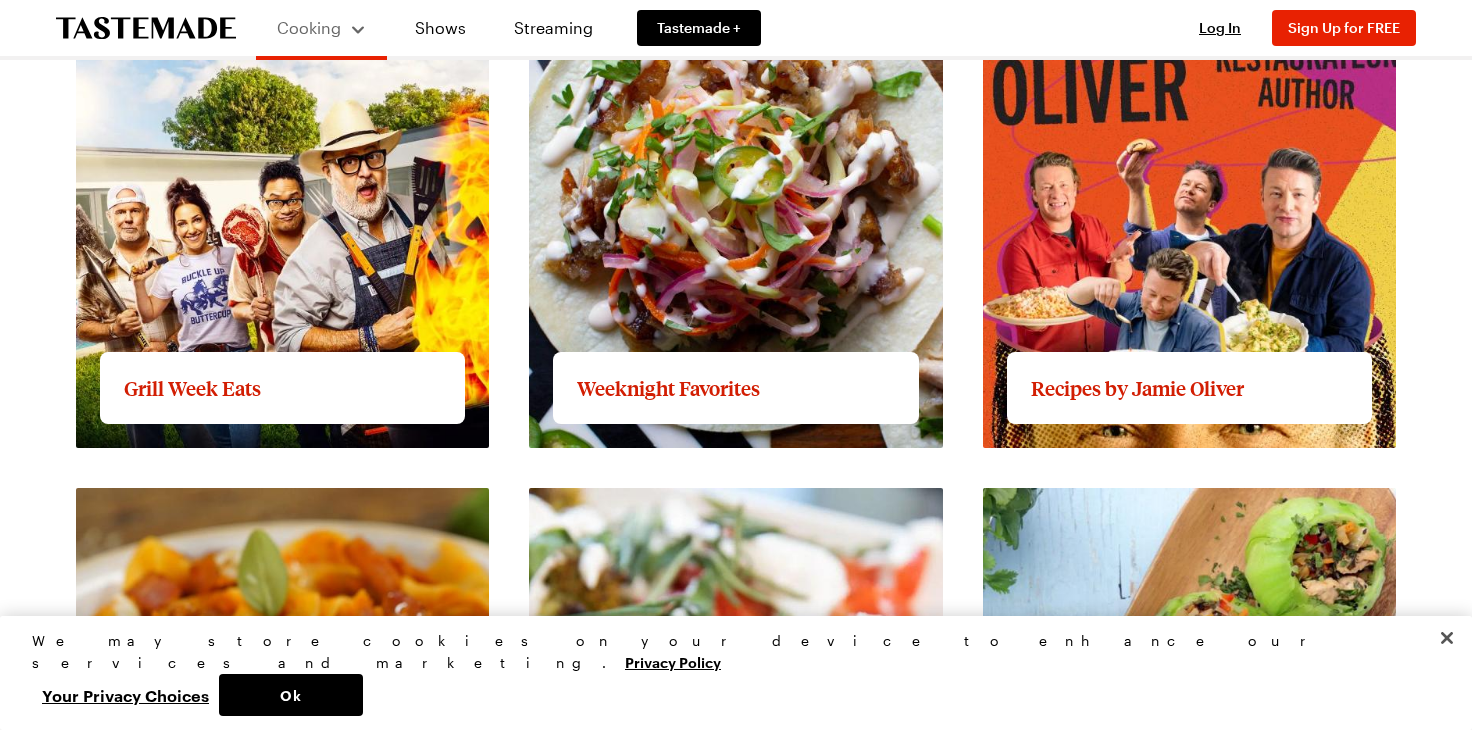 scroll, scrollTop: 1840, scrollLeft: 0, axis: vertical 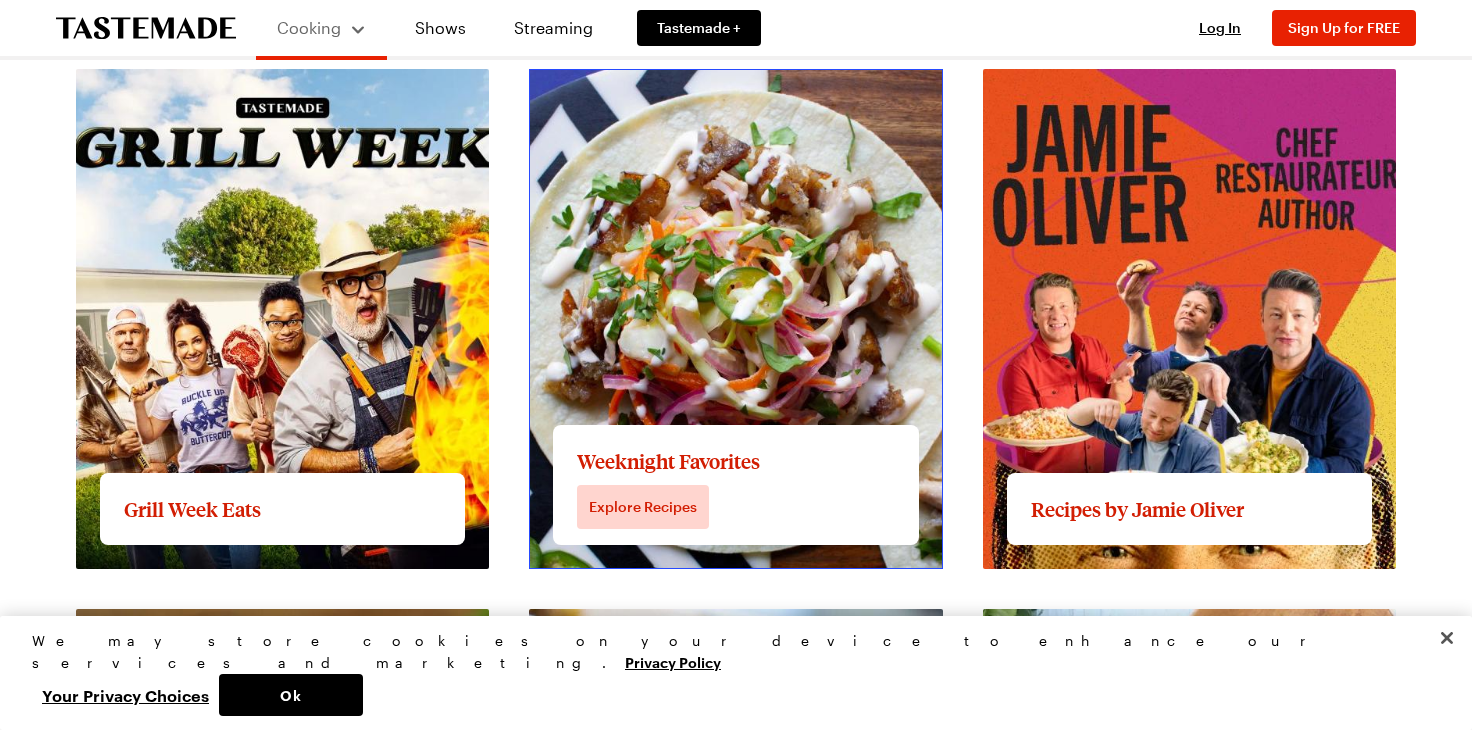click on "View full content for Weeknight Favorites" at bounding box center [685, 80] 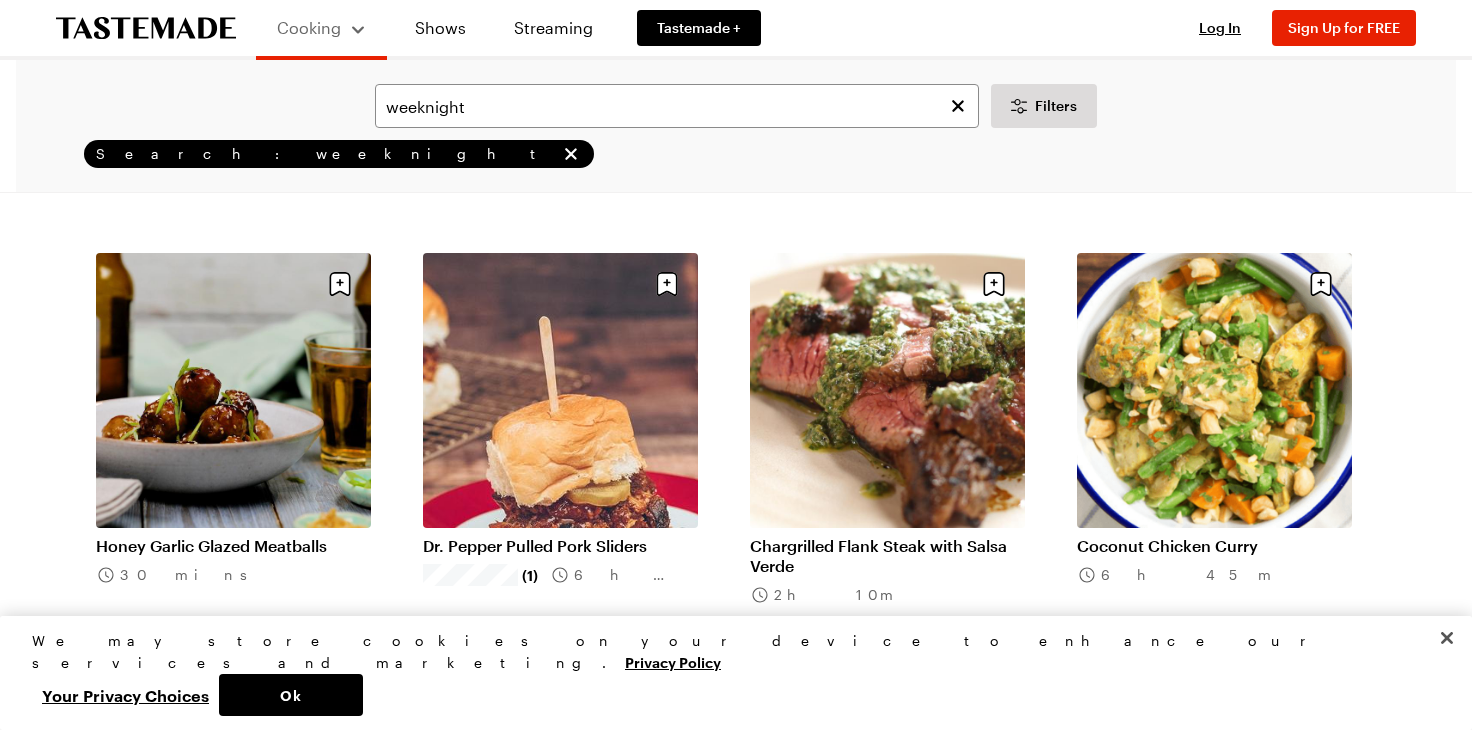 scroll, scrollTop: 1440, scrollLeft: 0, axis: vertical 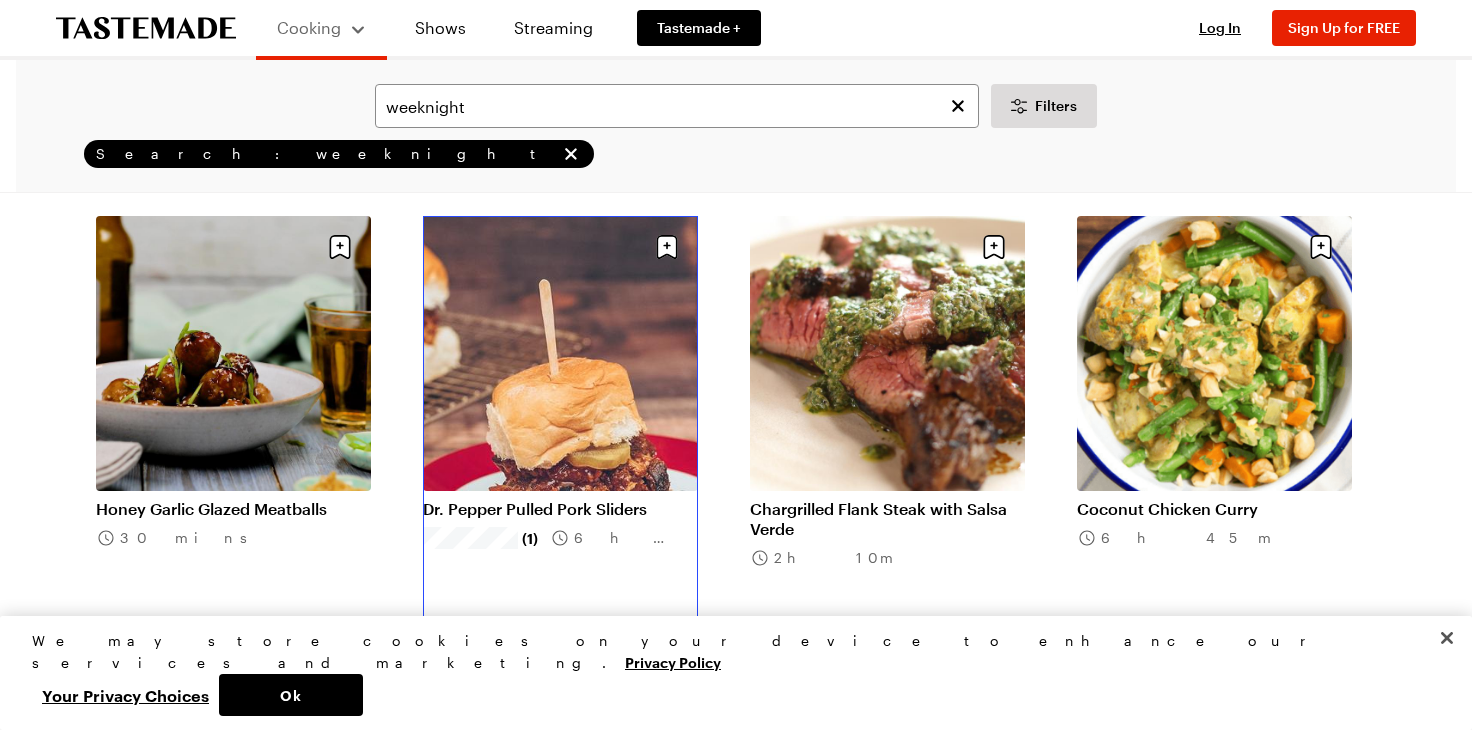 click on "Dr. Pepper Pulled Pork Sliders" at bounding box center (560, 509) 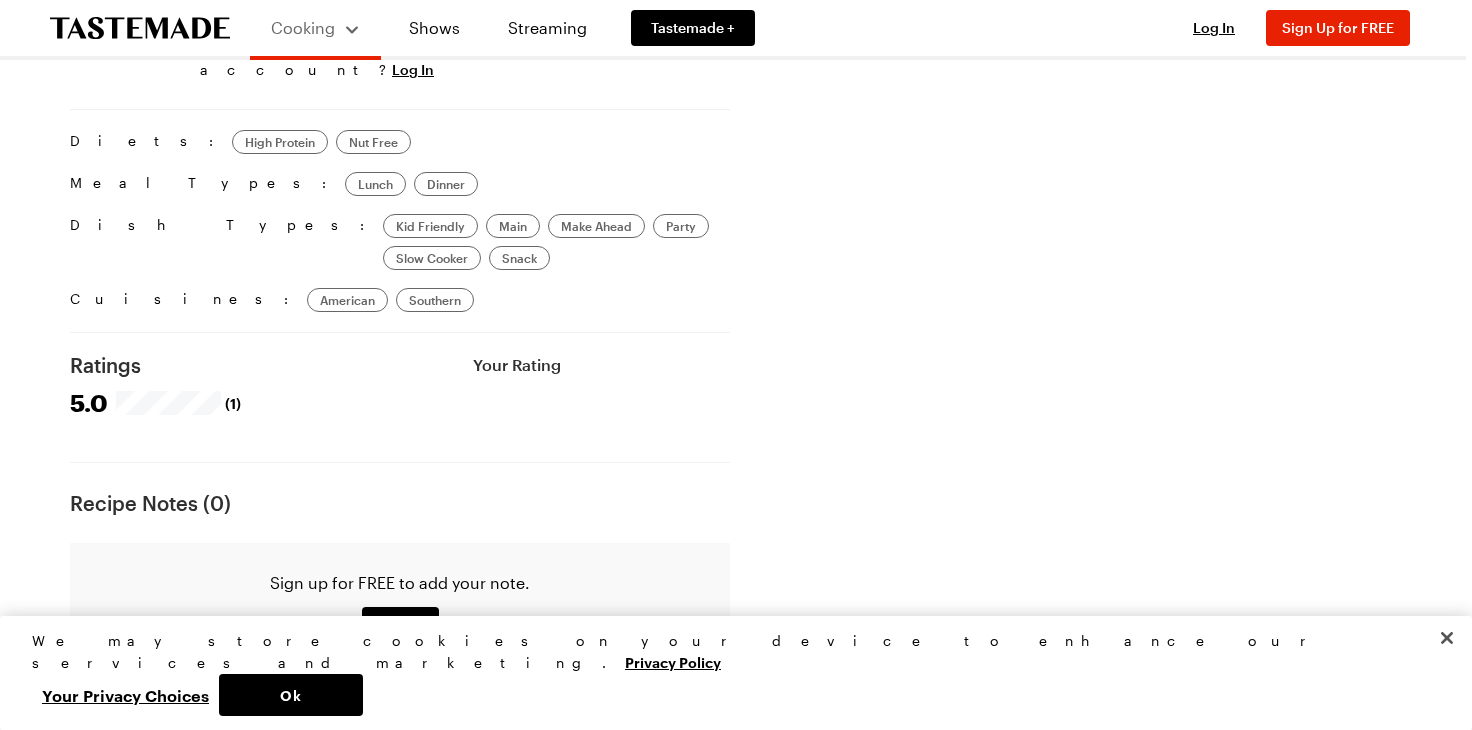 scroll, scrollTop: 0, scrollLeft: 0, axis: both 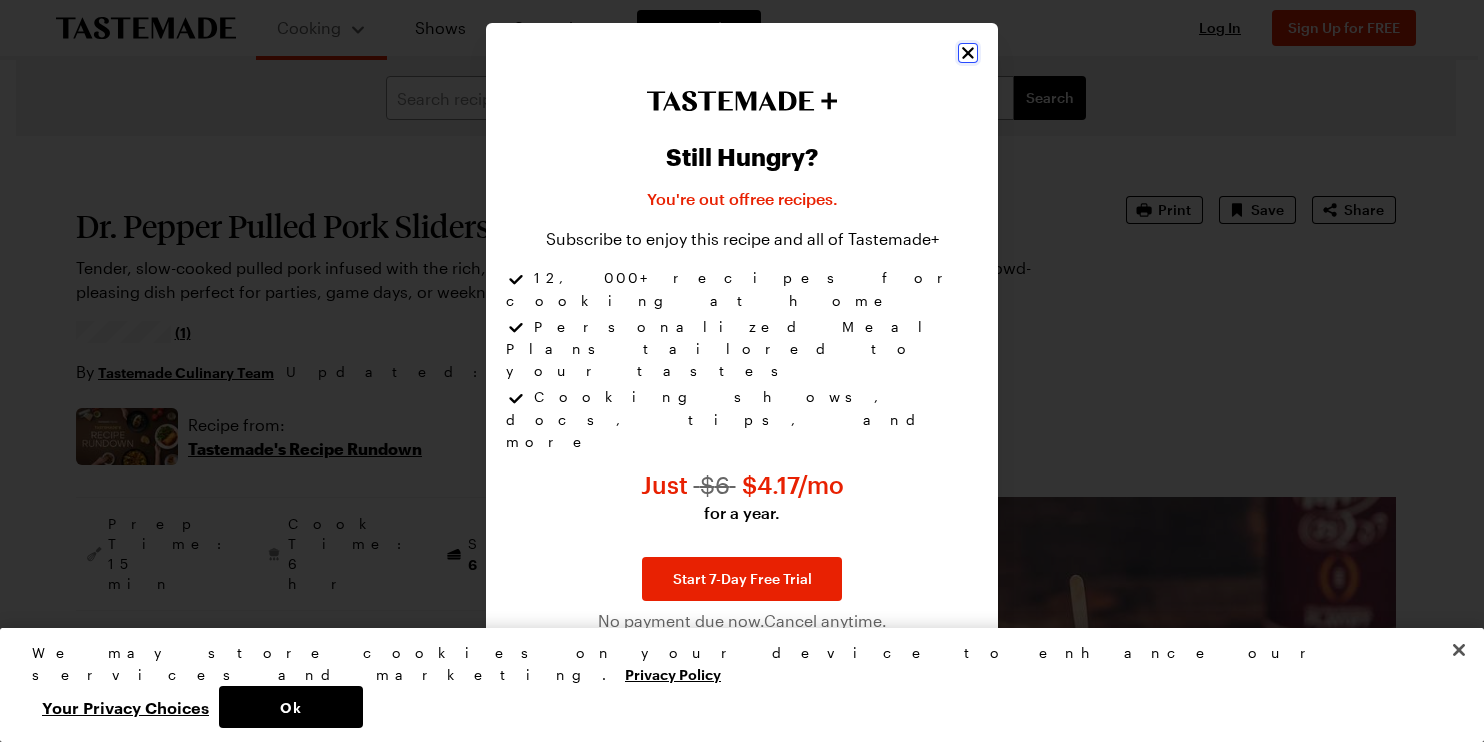 click 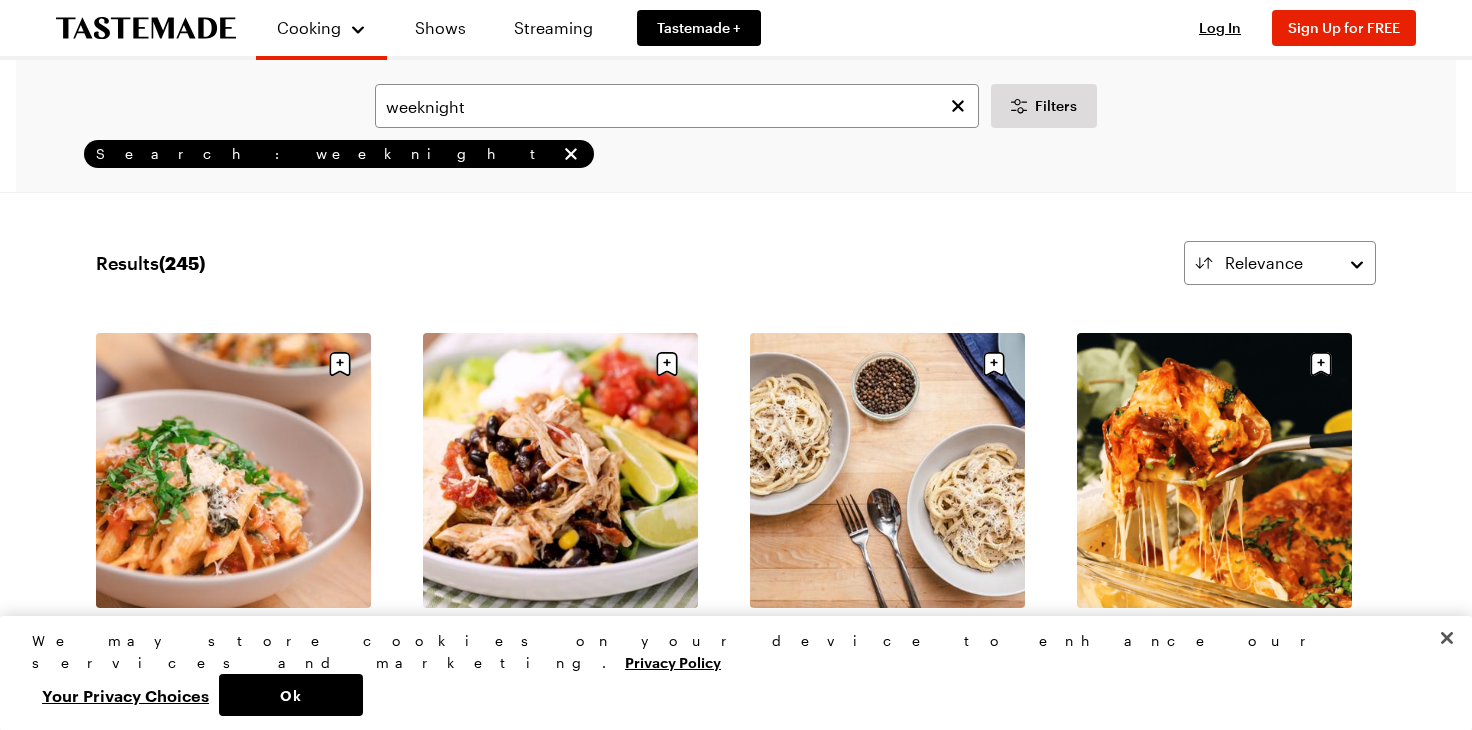 scroll, scrollTop: 26559, scrollLeft: 0, axis: vertical 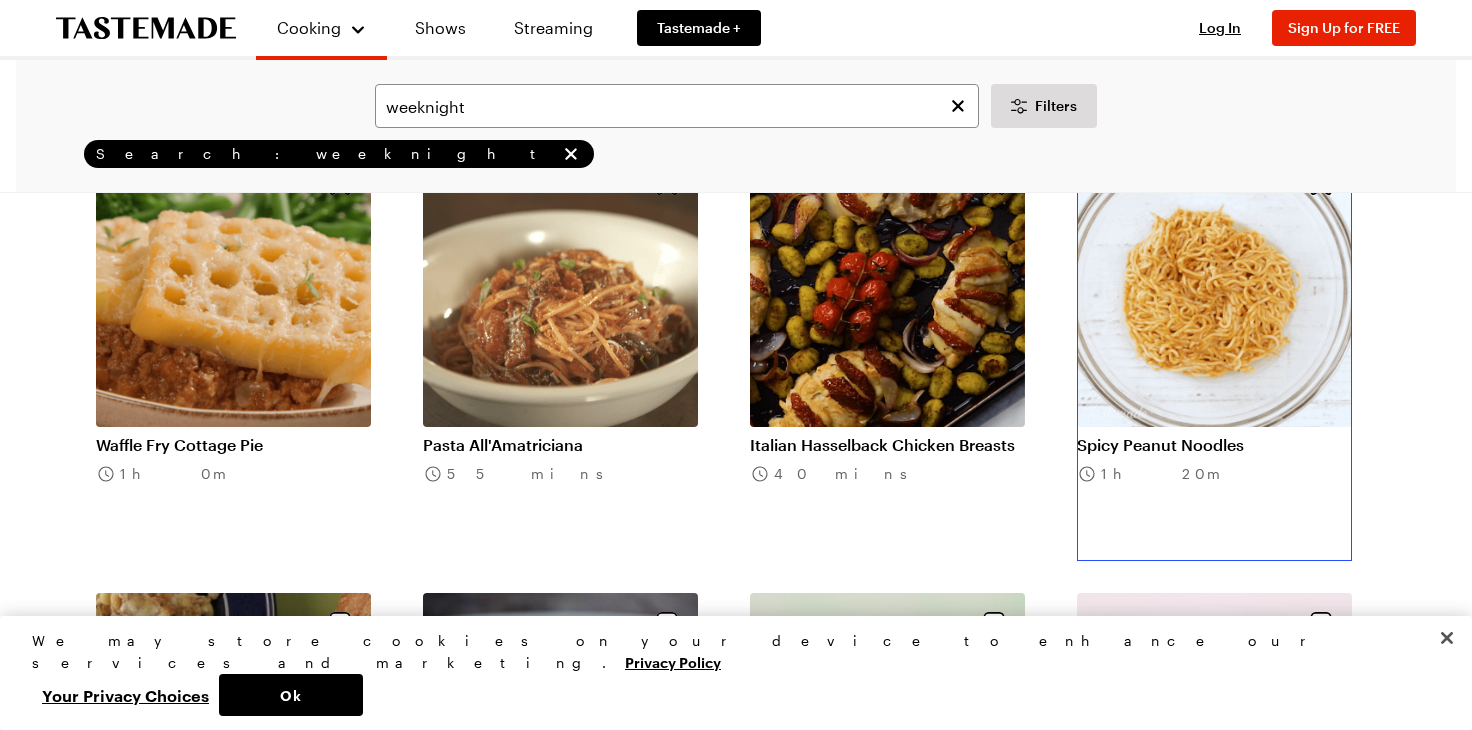 click on "Spicy Peanut Noodles" at bounding box center [1214, 445] 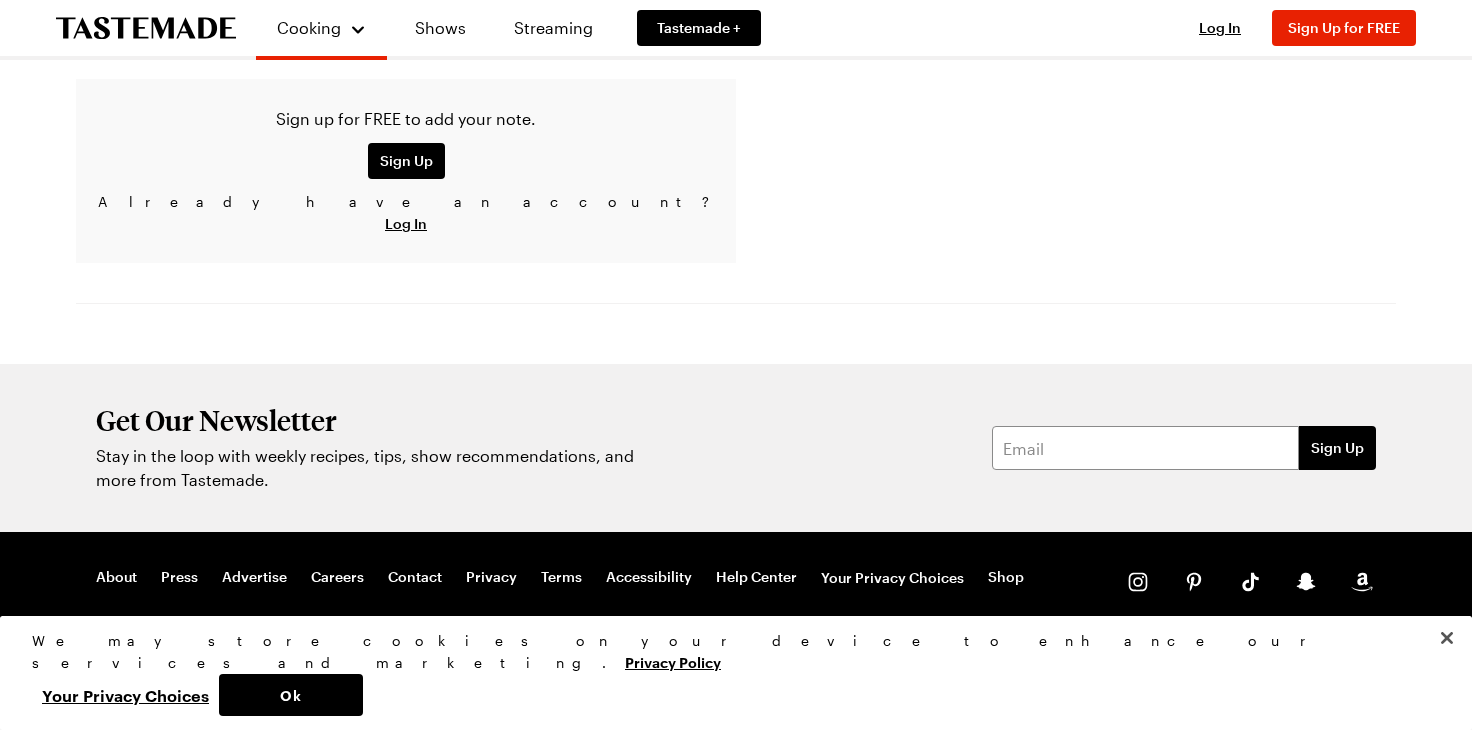 scroll, scrollTop: 0, scrollLeft: 0, axis: both 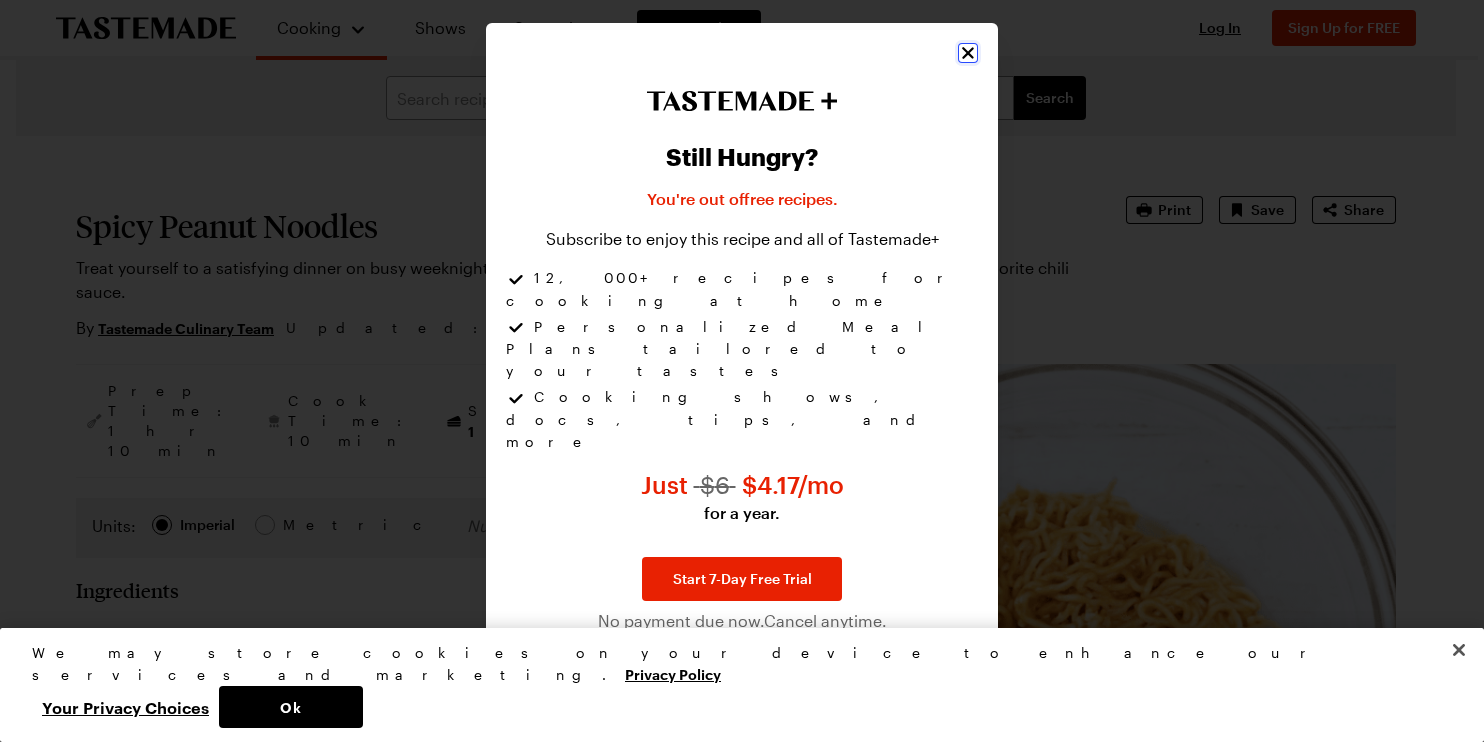 click 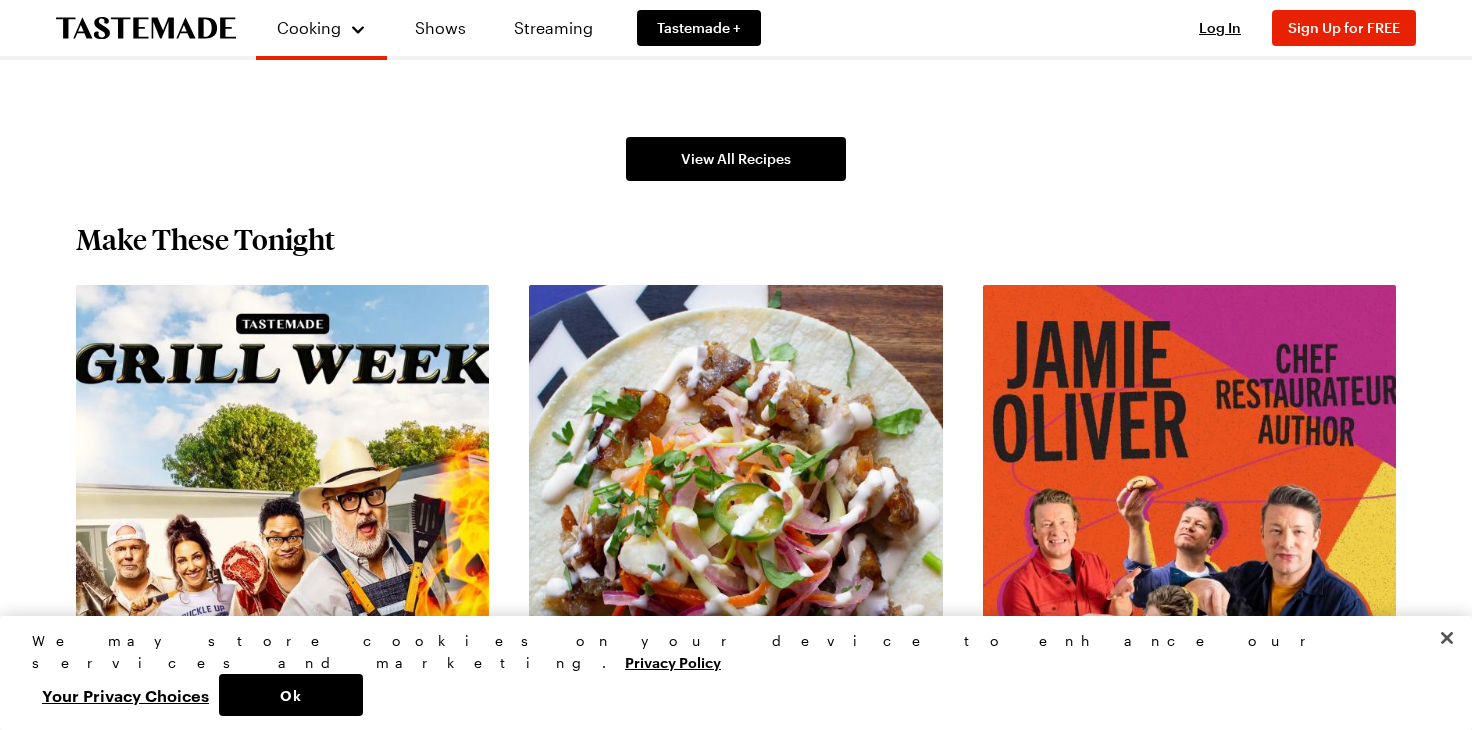 scroll, scrollTop: 1200, scrollLeft: 0, axis: vertical 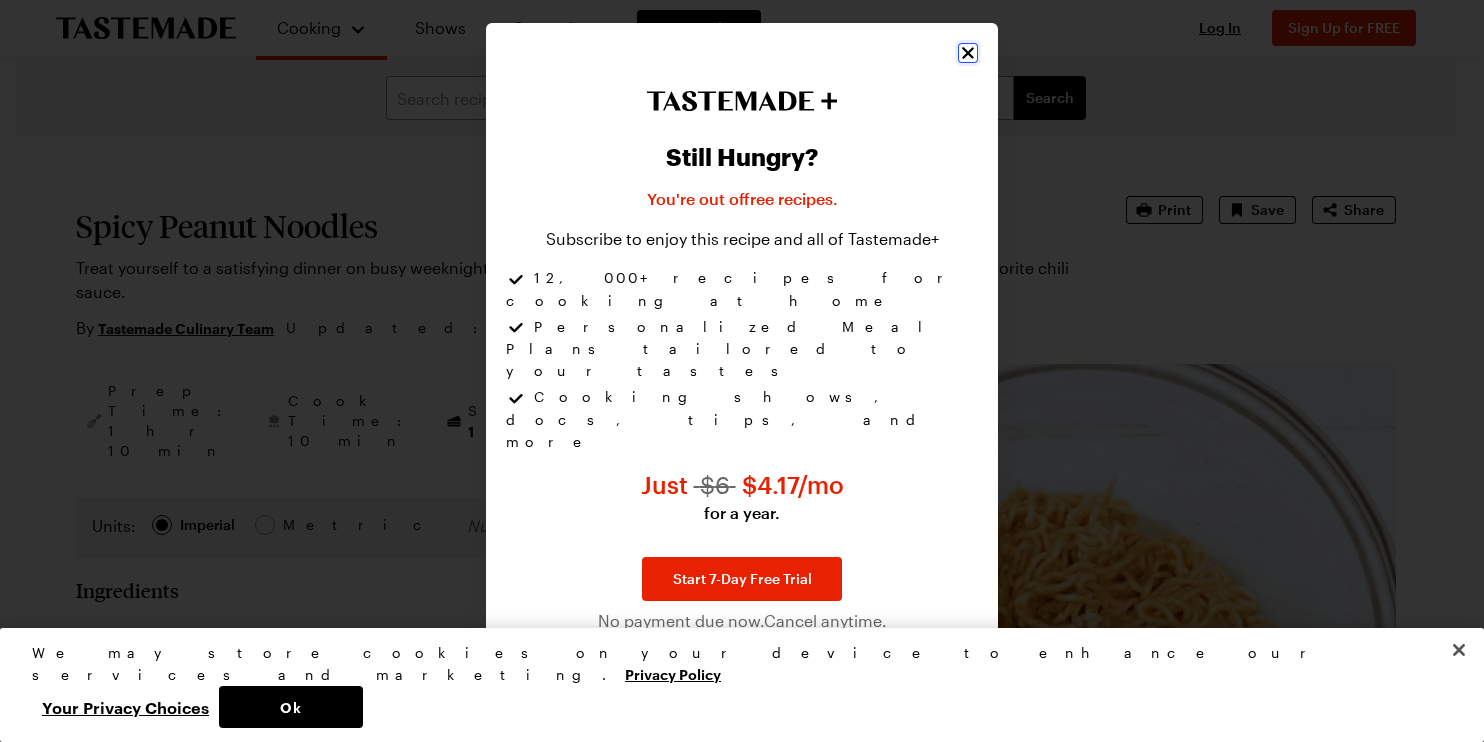 click 